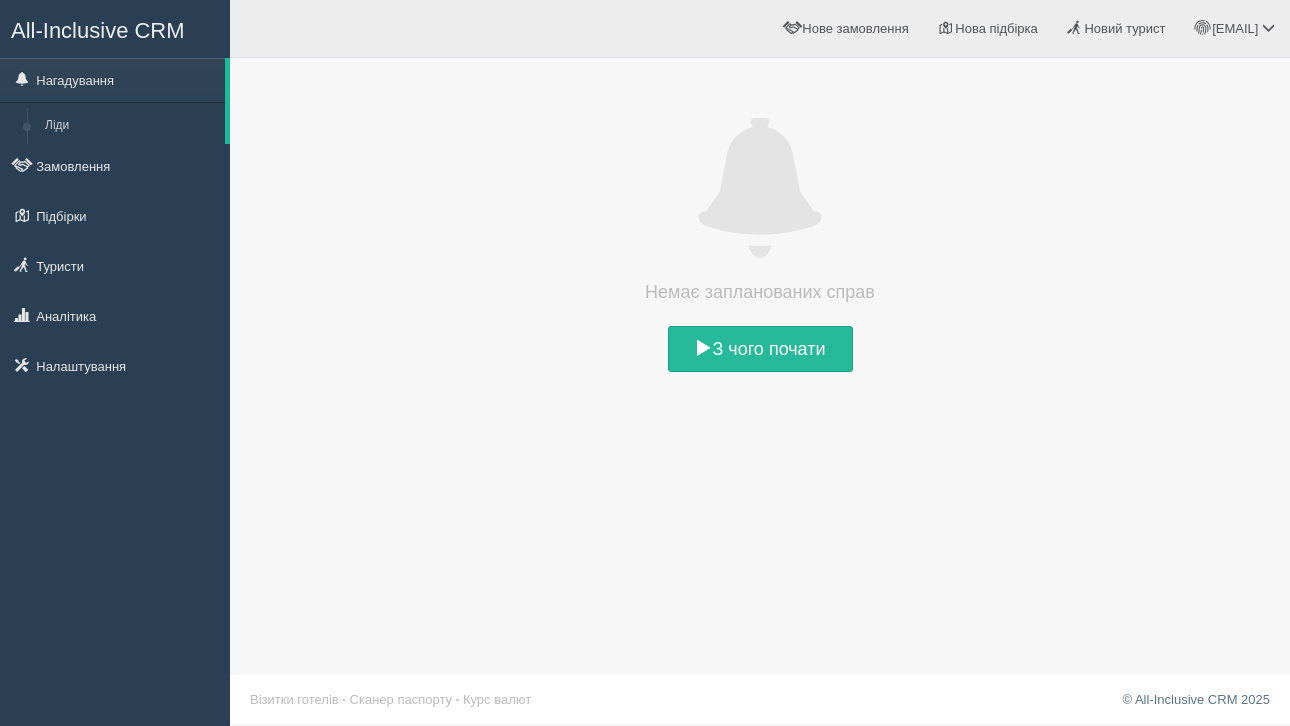 scroll, scrollTop: 0, scrollLeft: 0, axis: both 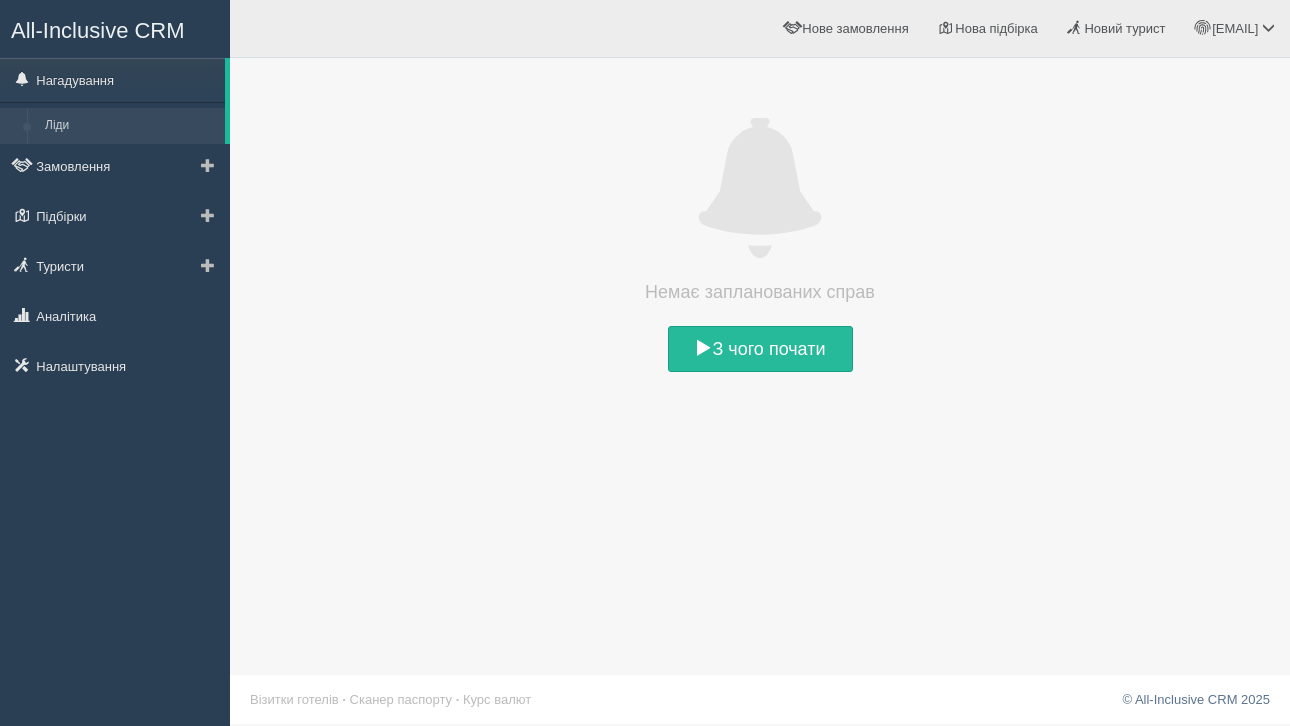 click on "Ліди" at bounding box center [130, 126] 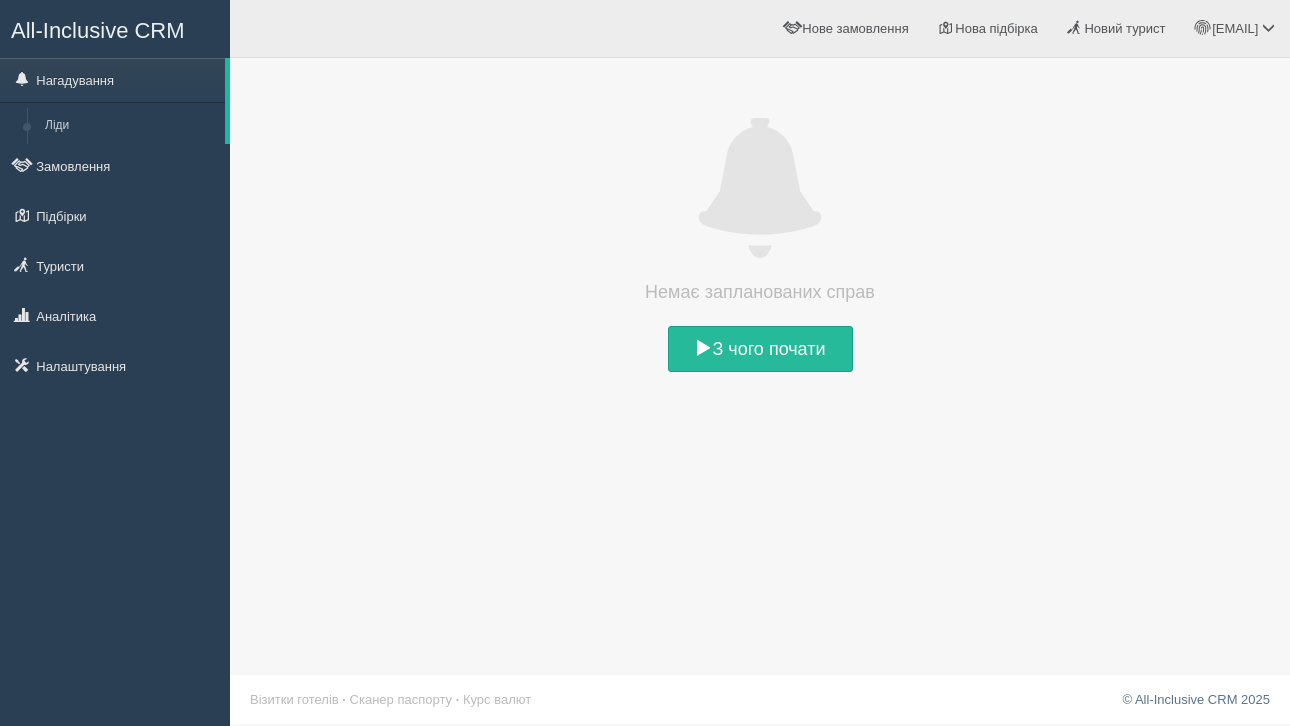 scroll, scrollTop: 0, scrollLeft: 0, axis: both 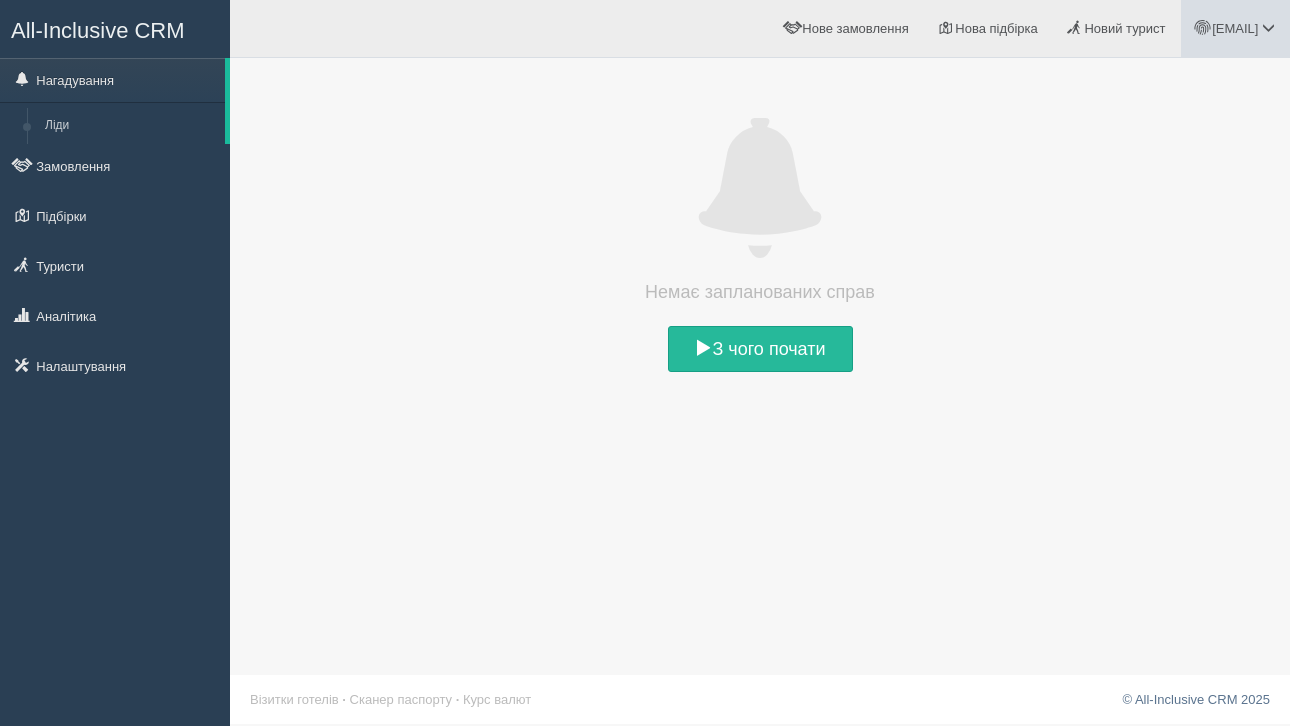 click on "[EMAIL]" at bounding box center [1235, 28] 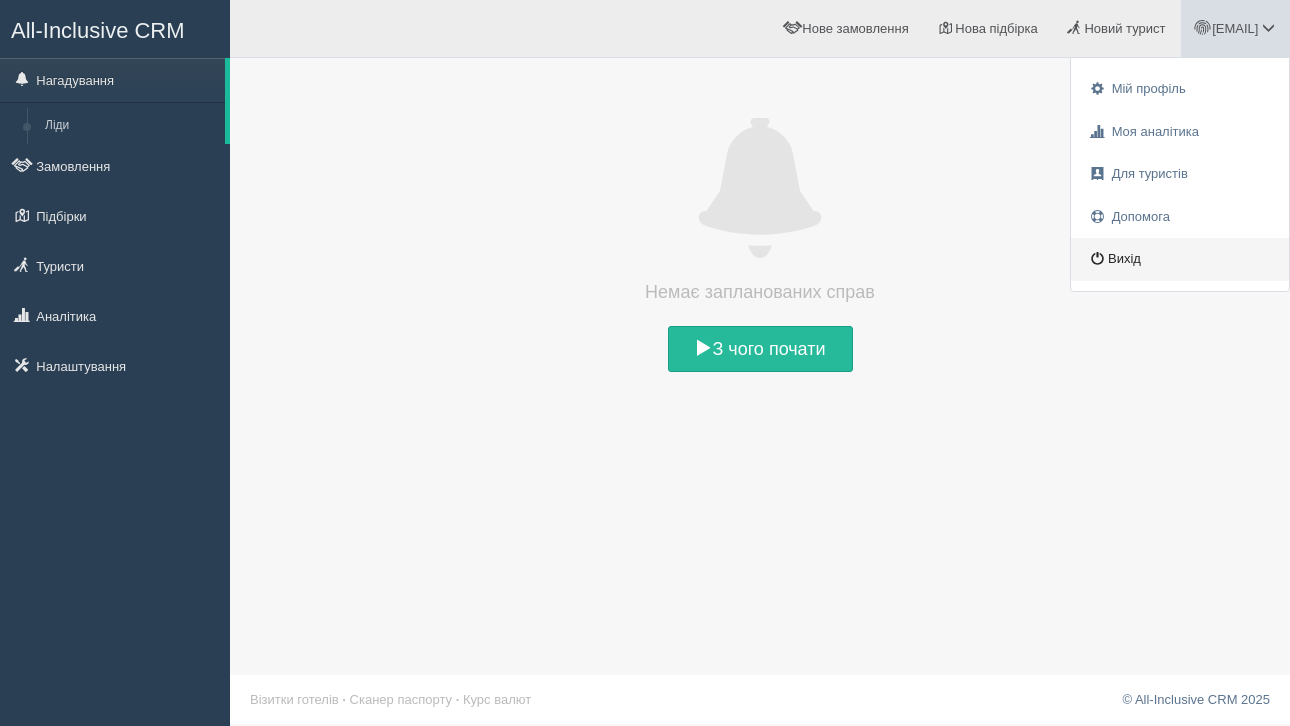 click on "Вихід" at bounding box center (1180, 259) 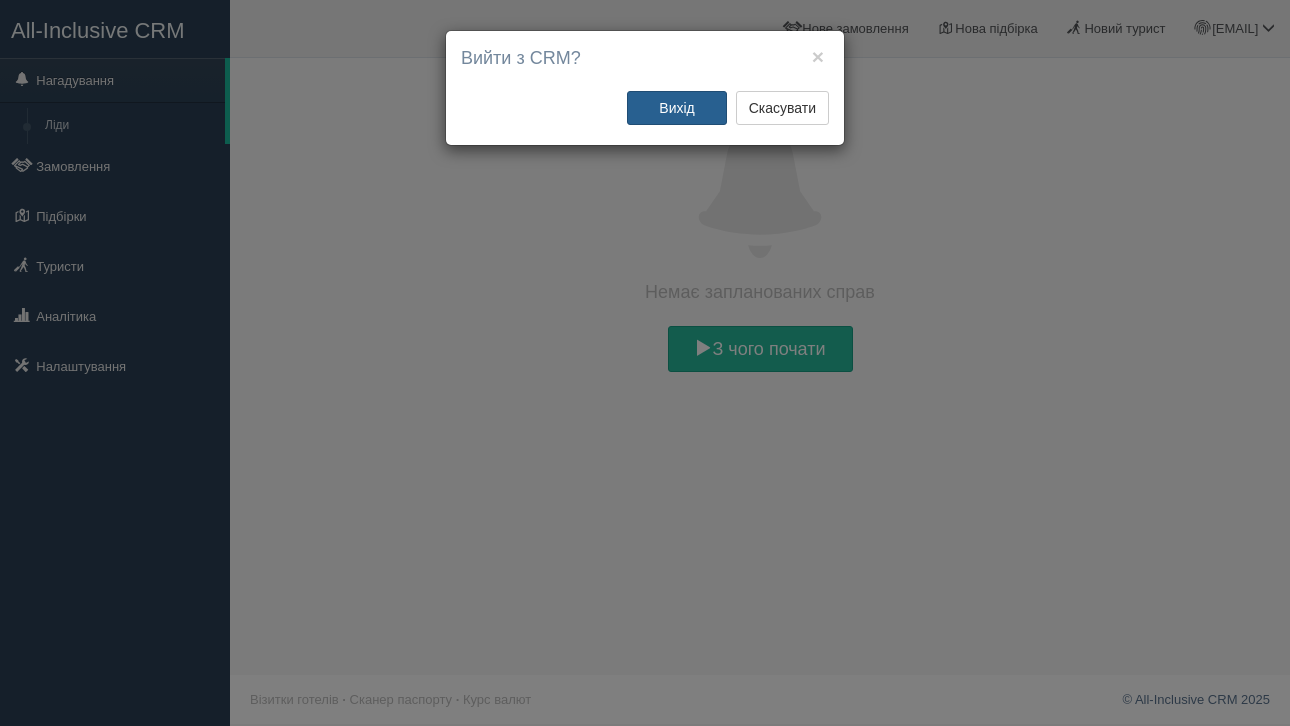 click on "Вихід" at bounding box center [677, 108] 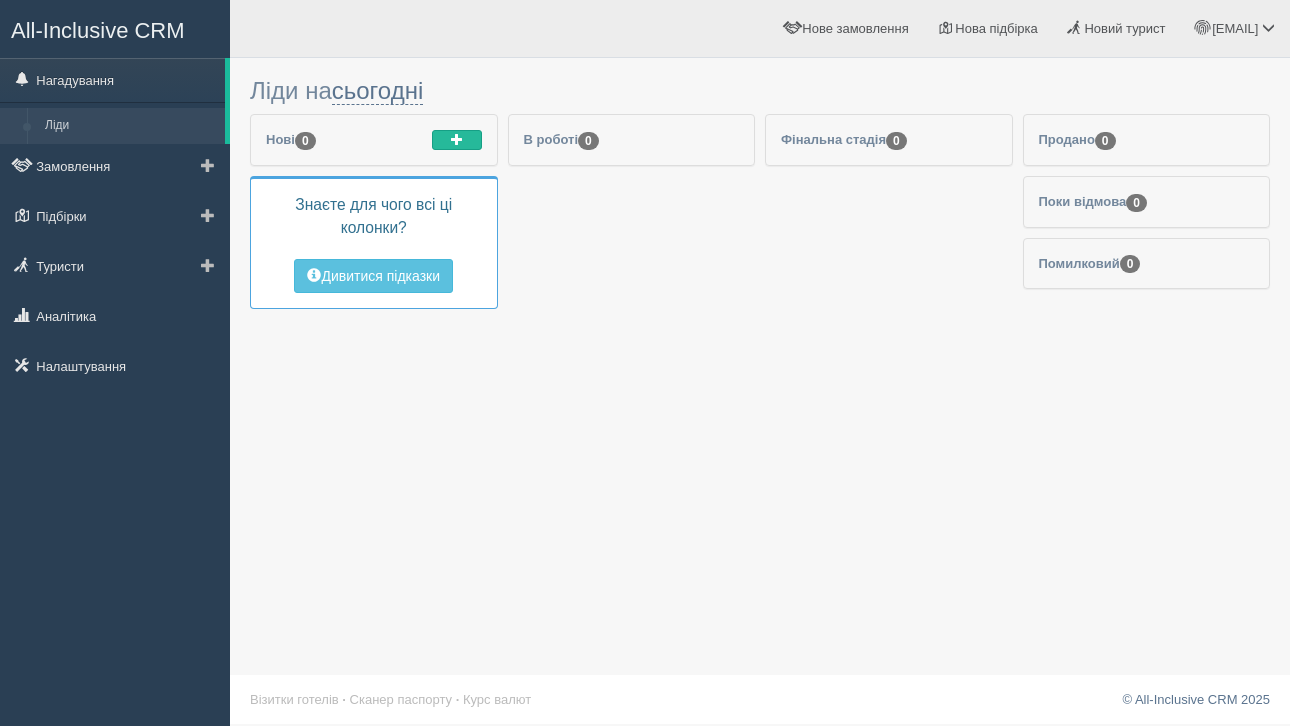 scroll, scrollTop: 0, scrollLeft: 0, axis: both 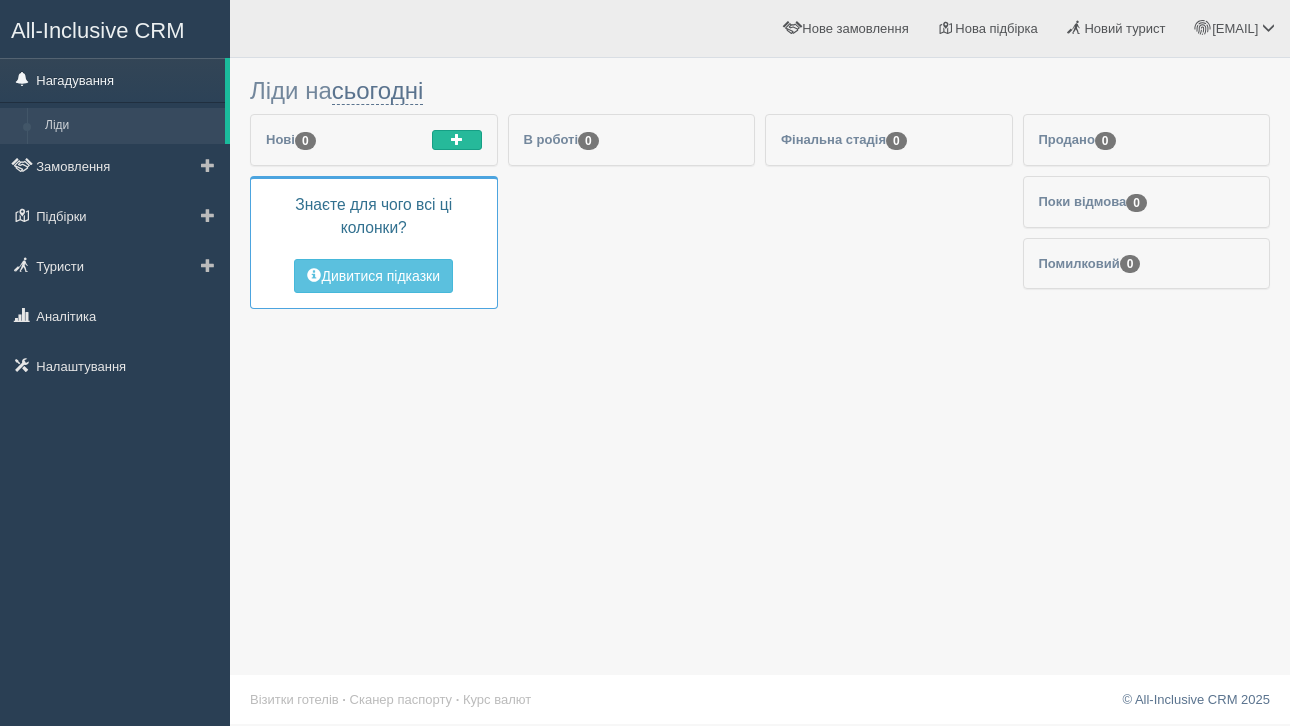 click on "Нагадування" at bounding box center (112, 80) 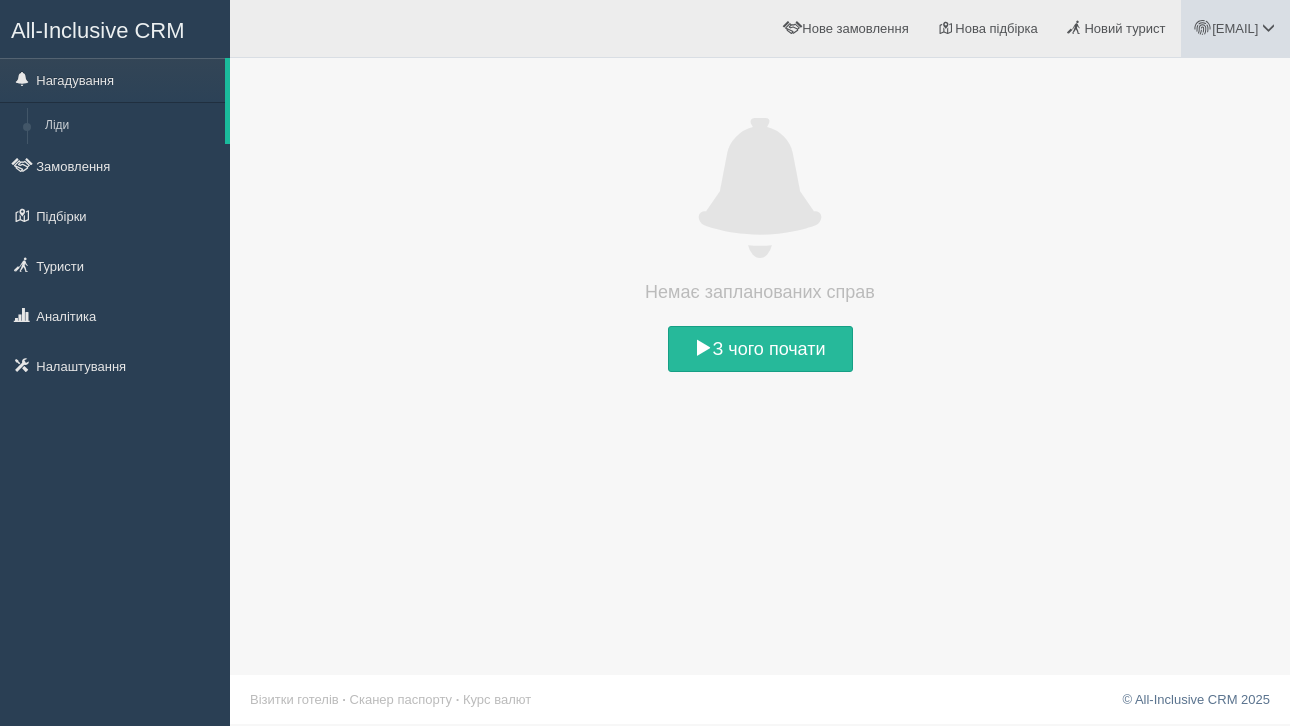 scroll, scrollTop: 0, scrollLeft: 0, axis: both 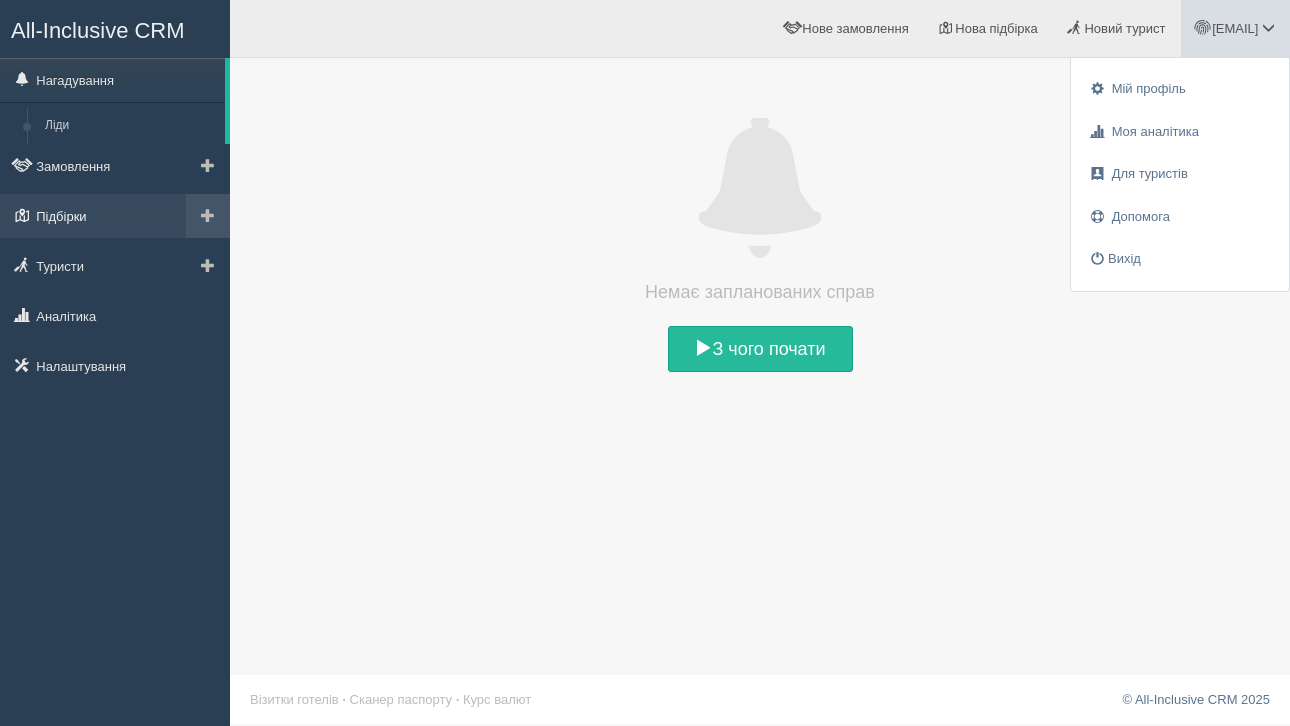 click on "Підбірки" at bounding box center [115, 216] 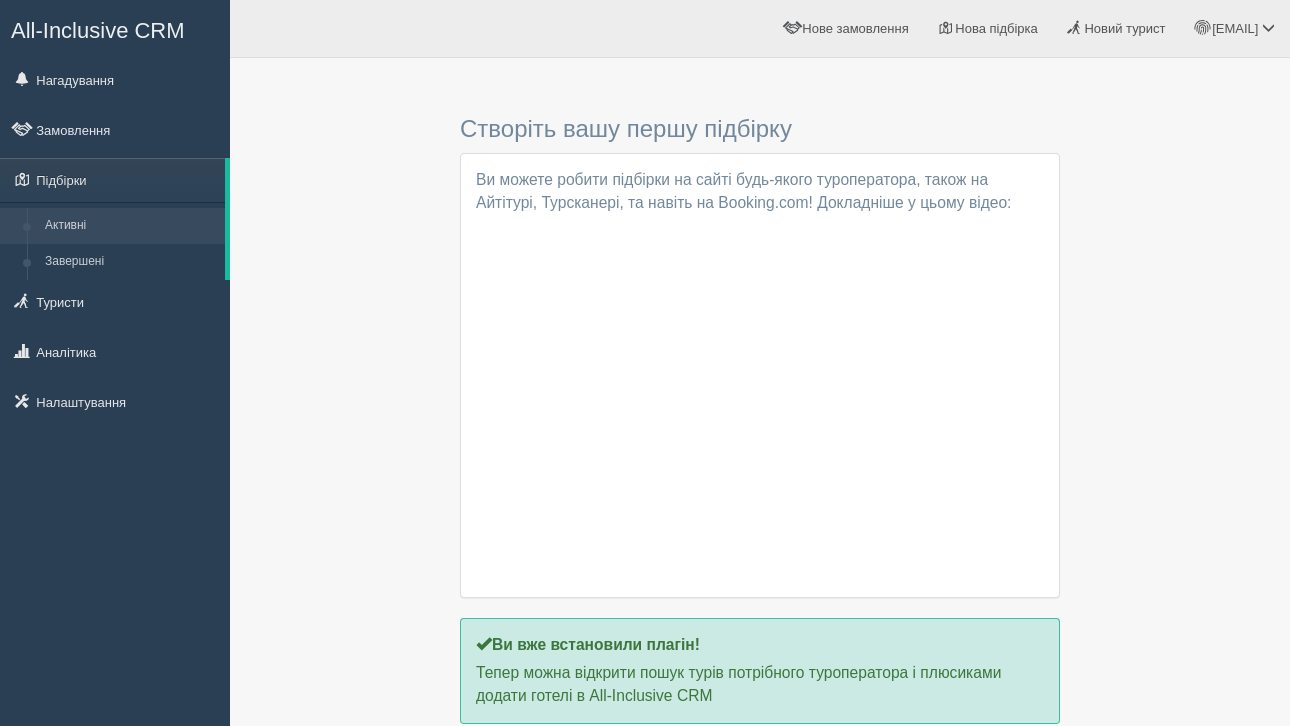 scroll, scrollTop: 0, scrollLeft: 0, axis: both 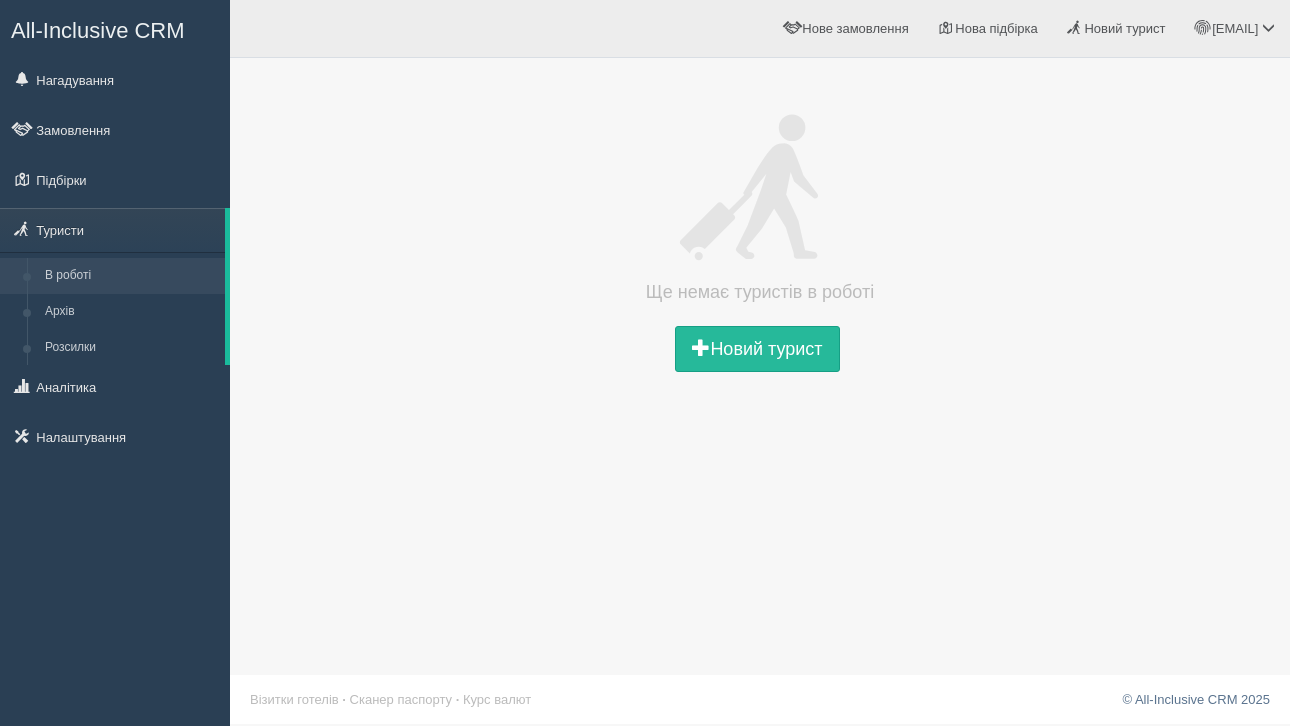 click on "Замовлення" at bounding box center [115, 130] 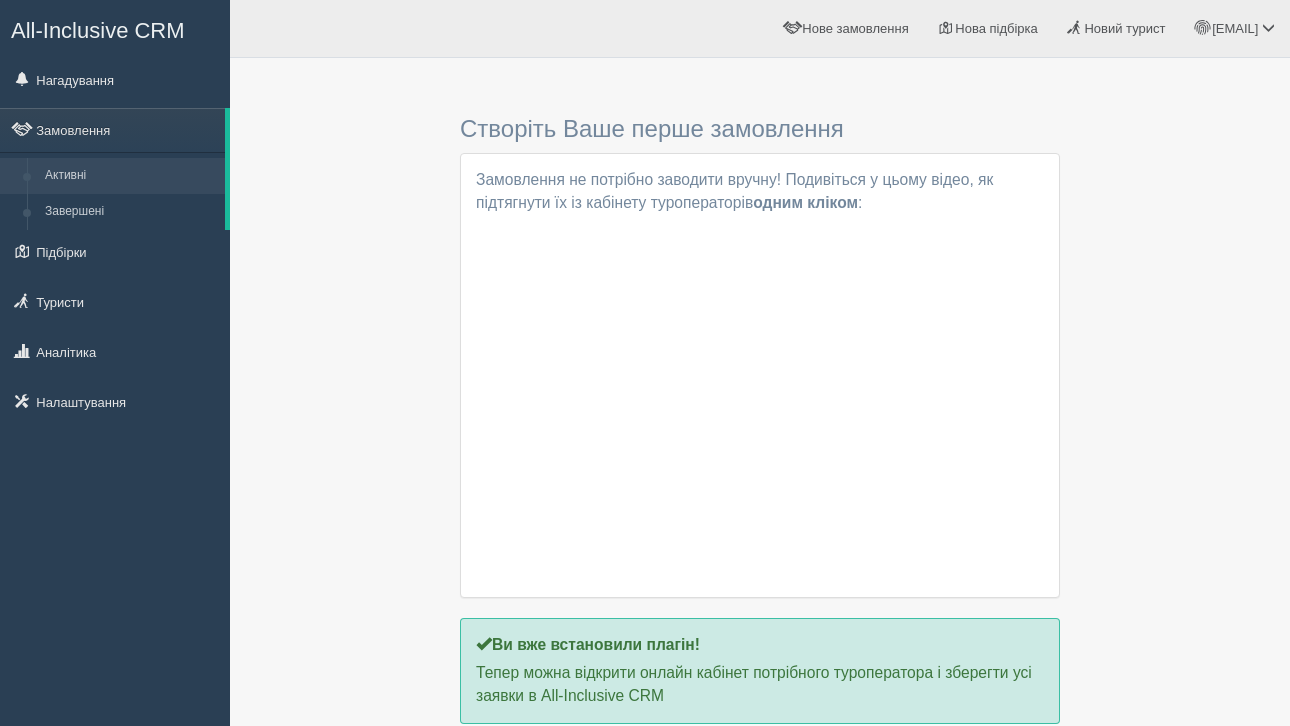scroll, scrollTop: 0, scrollLeft: 0, axis: both 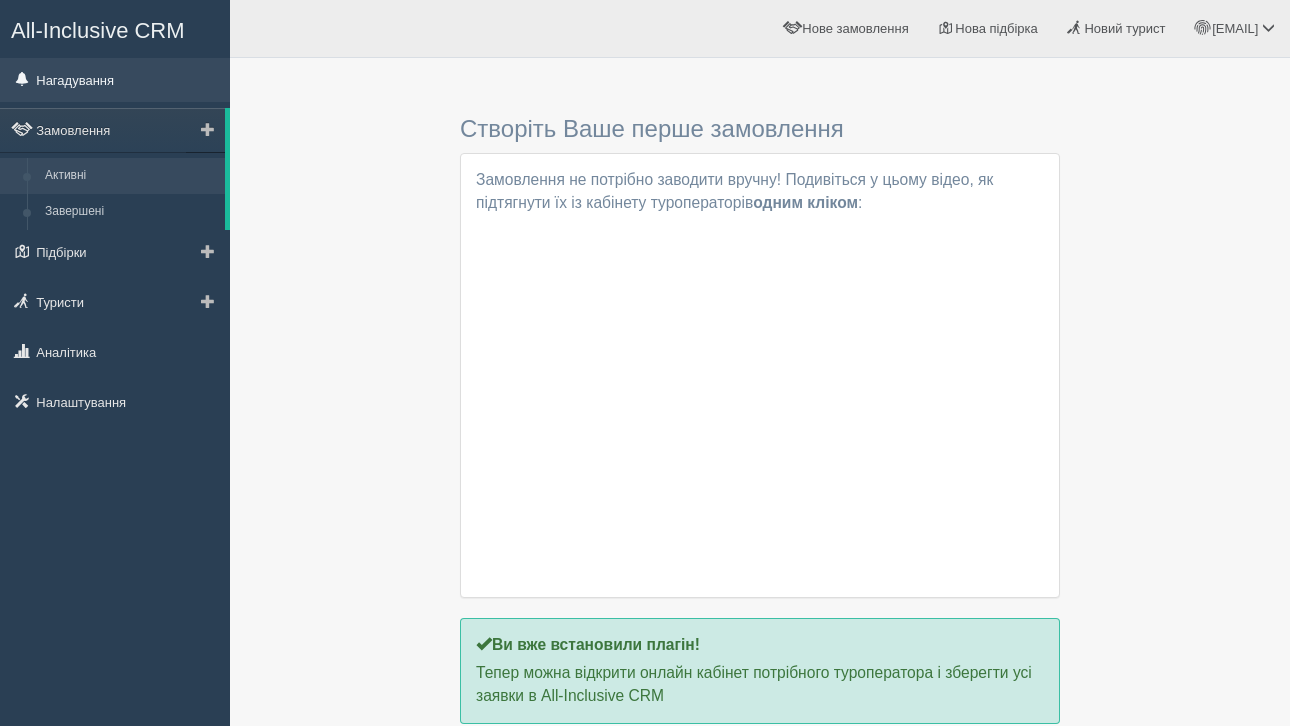 drag, startPoint x: 0, startPoint y: 0, endPoint x: 99, endPoint y: 81, distance: 127.91403 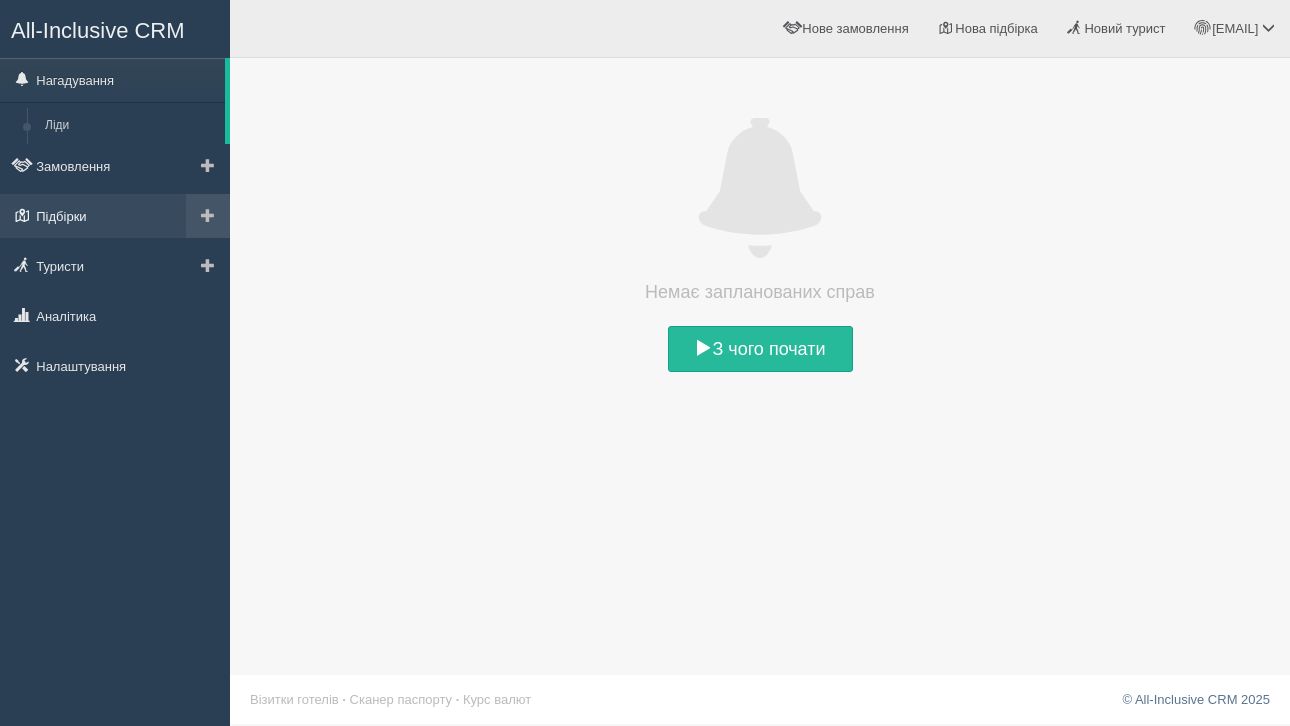 scroll, scrollTop: 0, scrollLeft: 0, axis: both 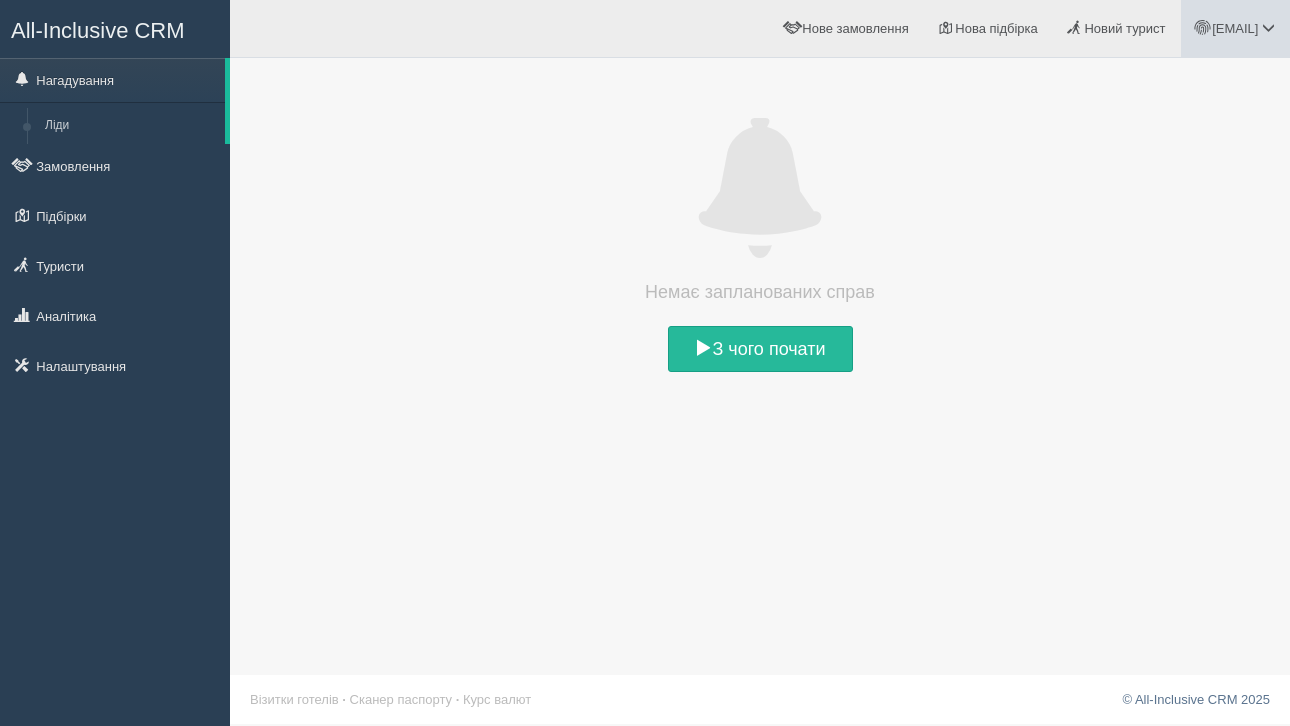 click on "[EMAIL]" at bounding box center [1235, 28] 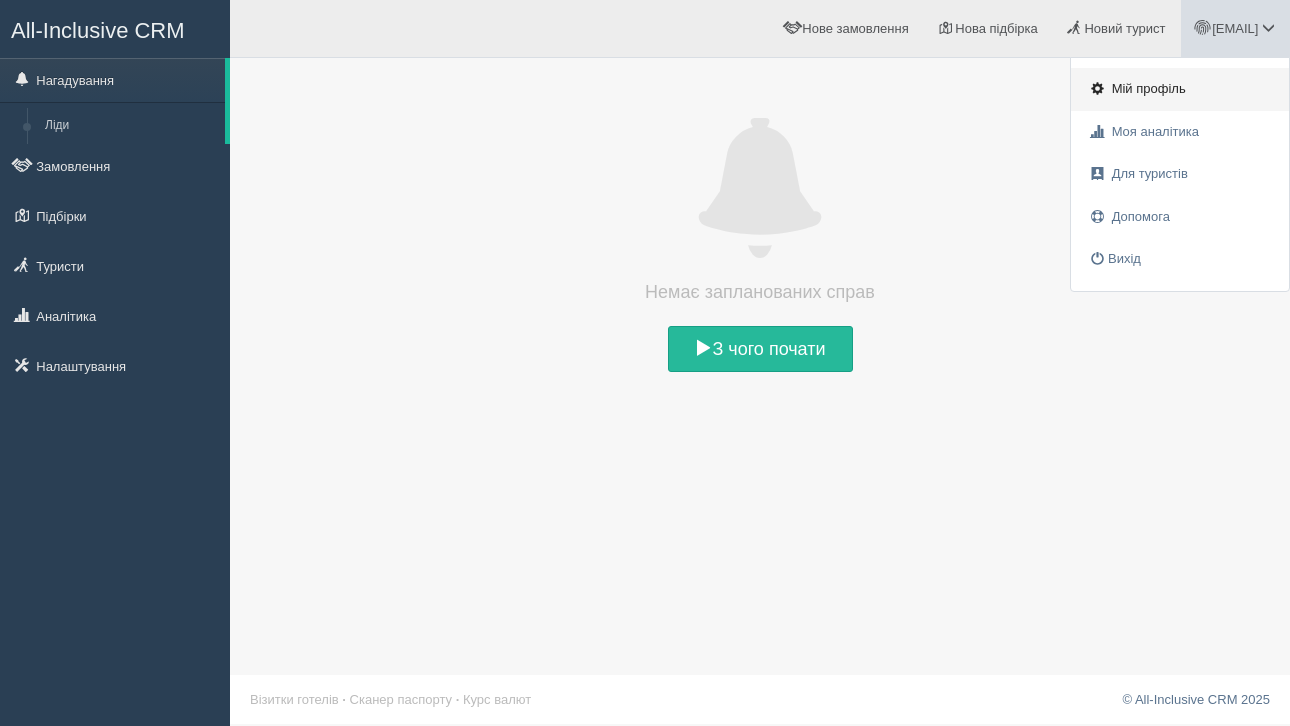 click on "Мій профіль" at bounding box center [1149, 88] 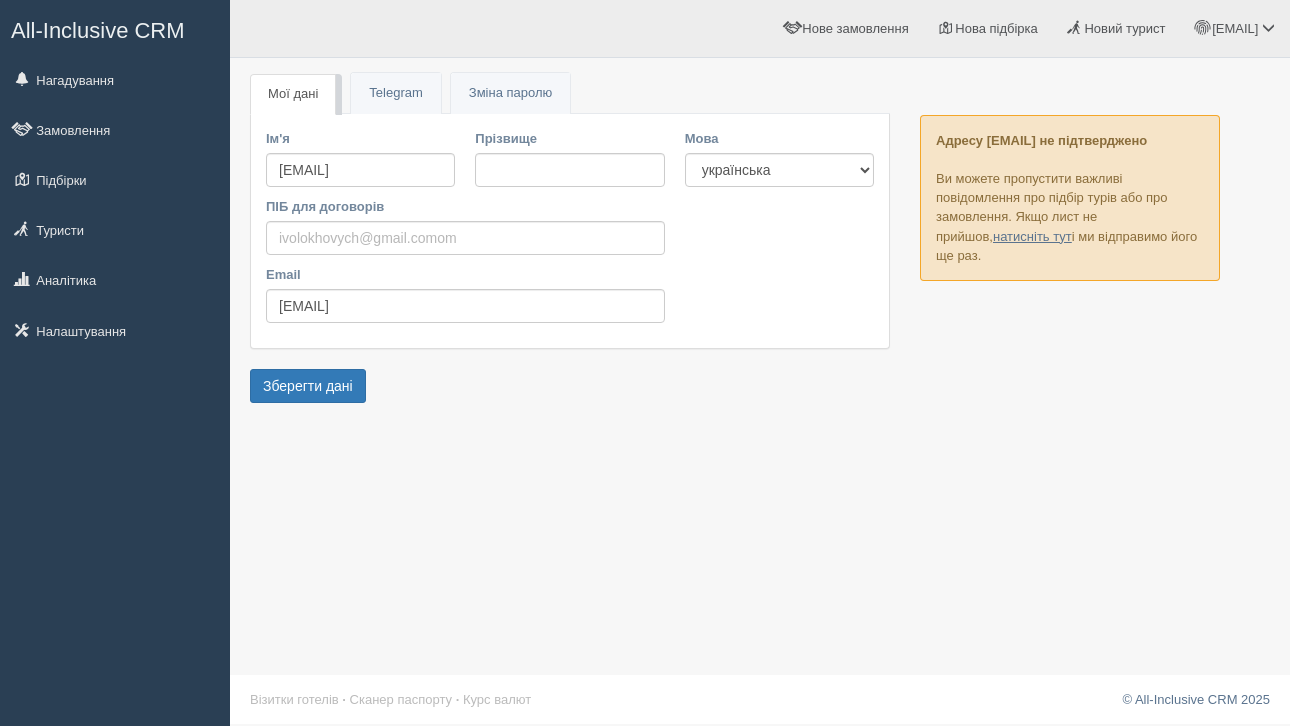 scroll, scrollTop: 0, scrollLeft: 0, axis: both 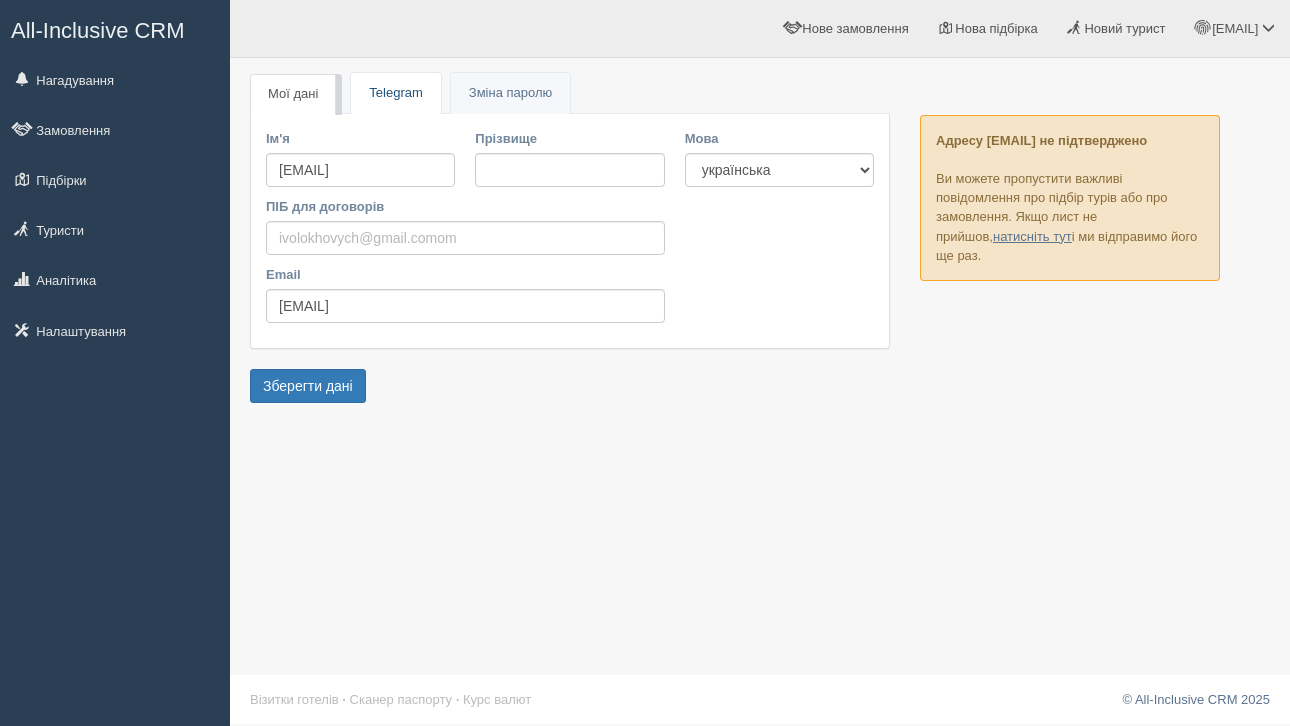click on "Telegram" at bounding box center [395, 93] 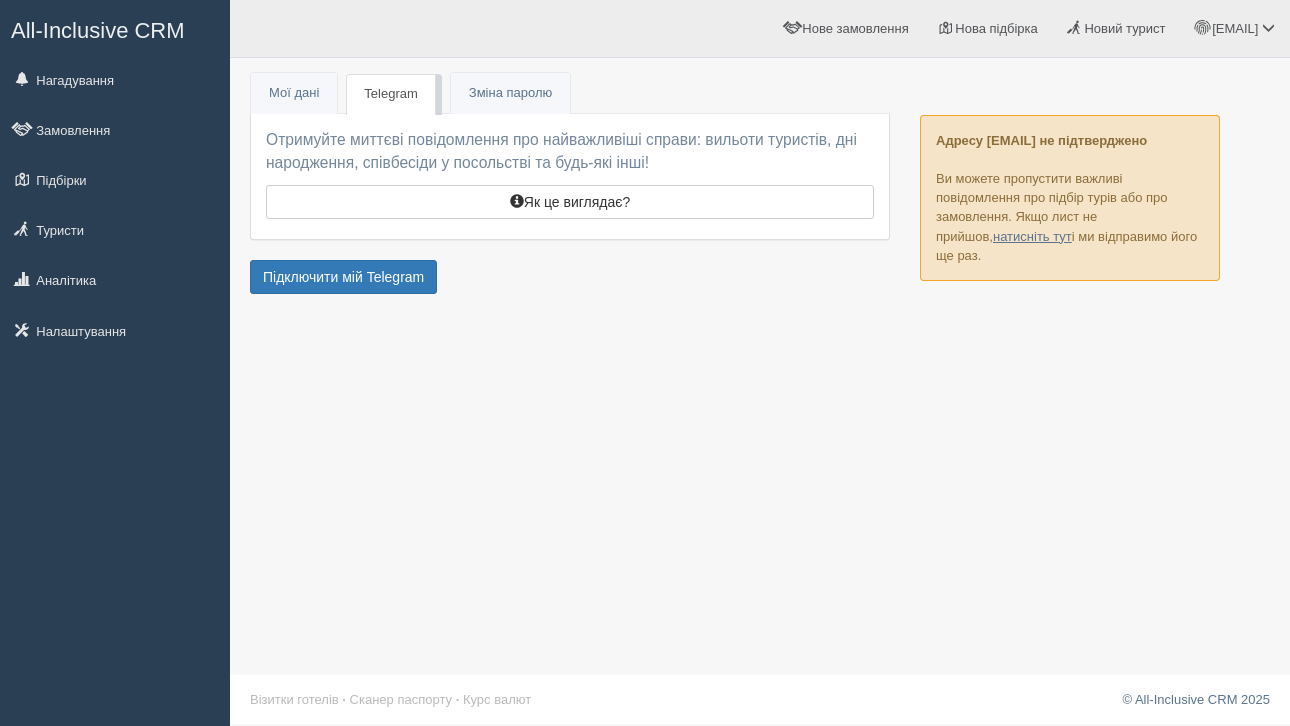 scroll, scrollTop: 0, scrollLeft: 0, axis: both 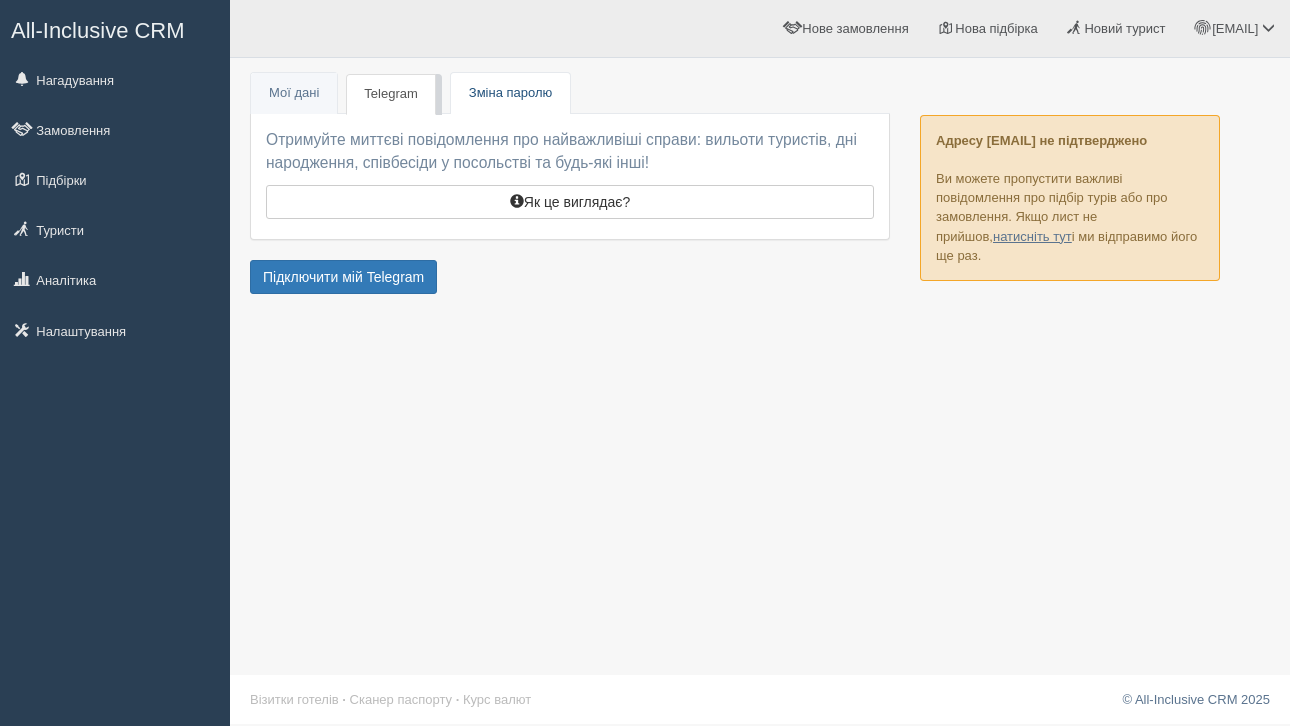 click on "Зміна паролю" at bounding box center [510, 92] 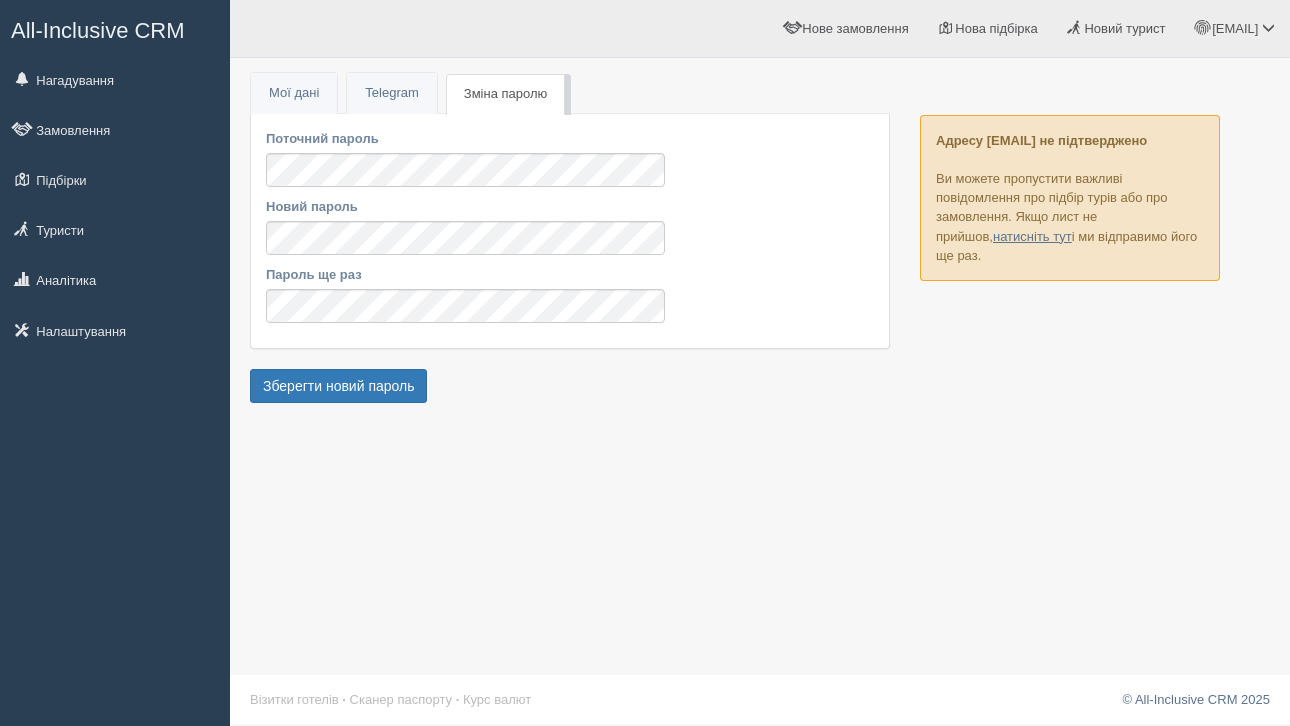 scroll, scrollTop: 0, scrollLeft: 0, axis: both 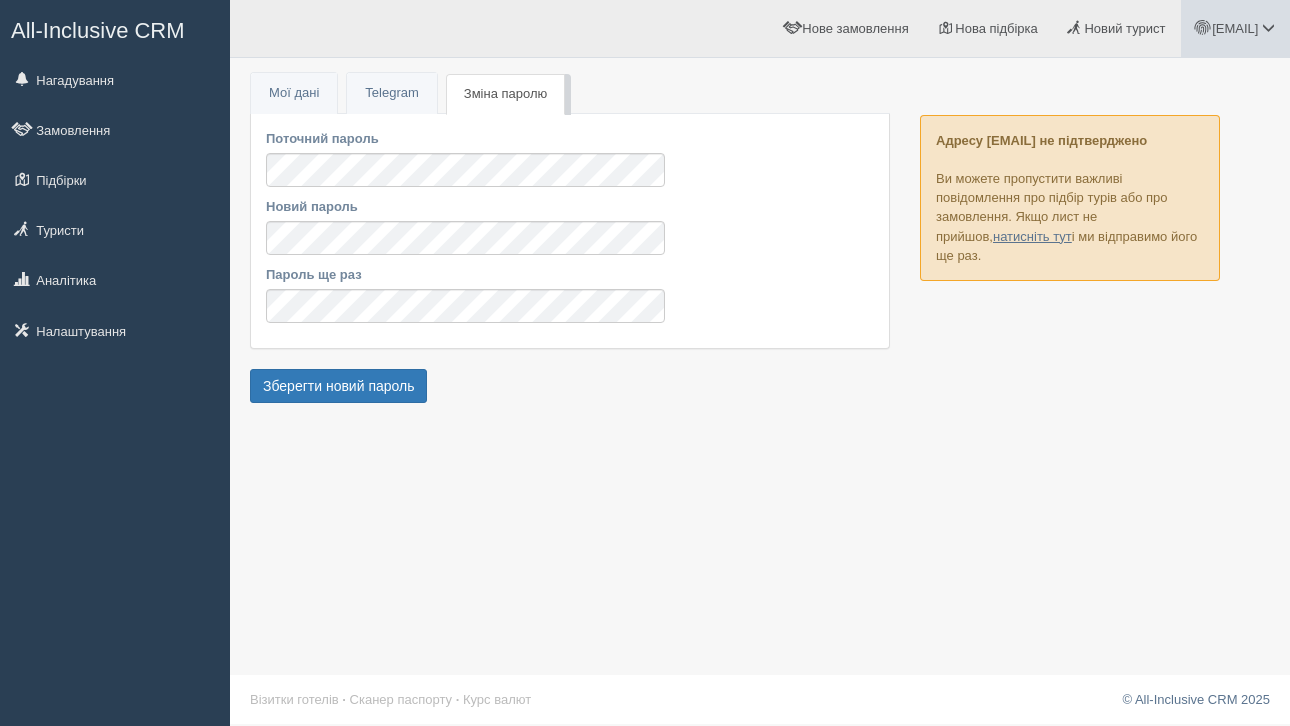 click on "[EMAIL]" at bounding box center (1235, 28) 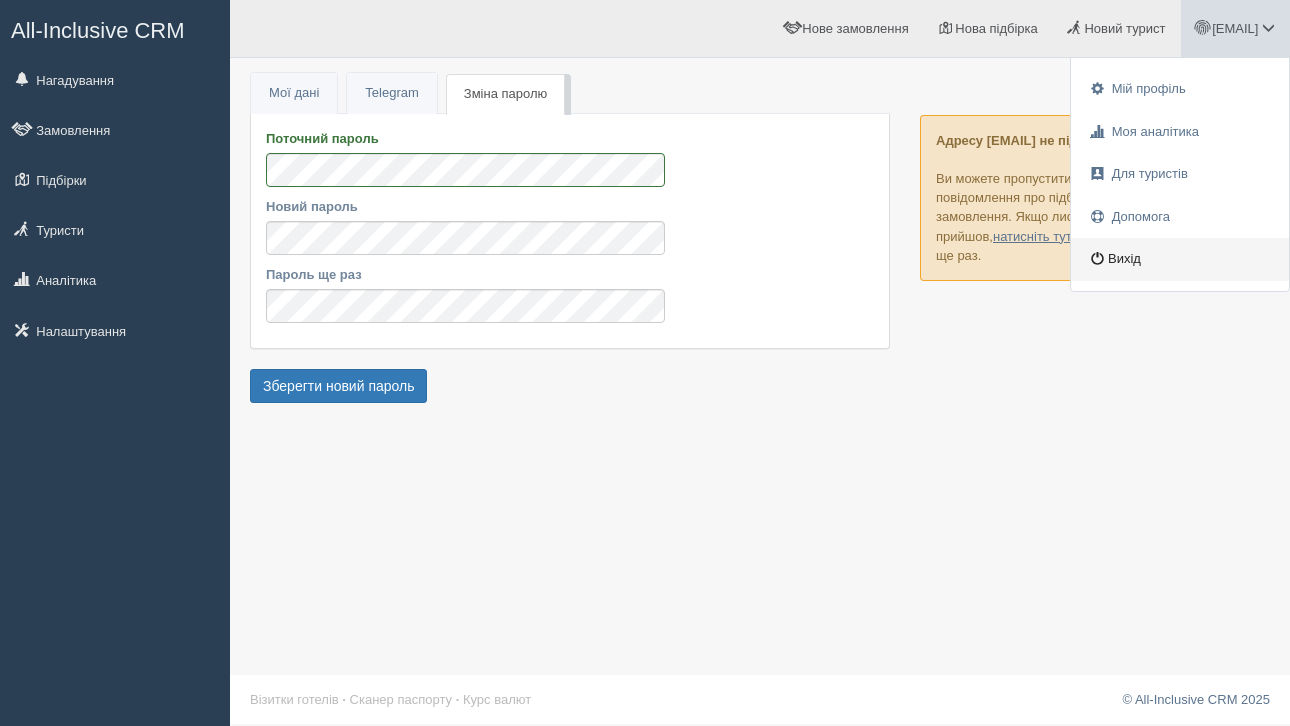 click on "Вихід" at bounding box center (1180, 259) 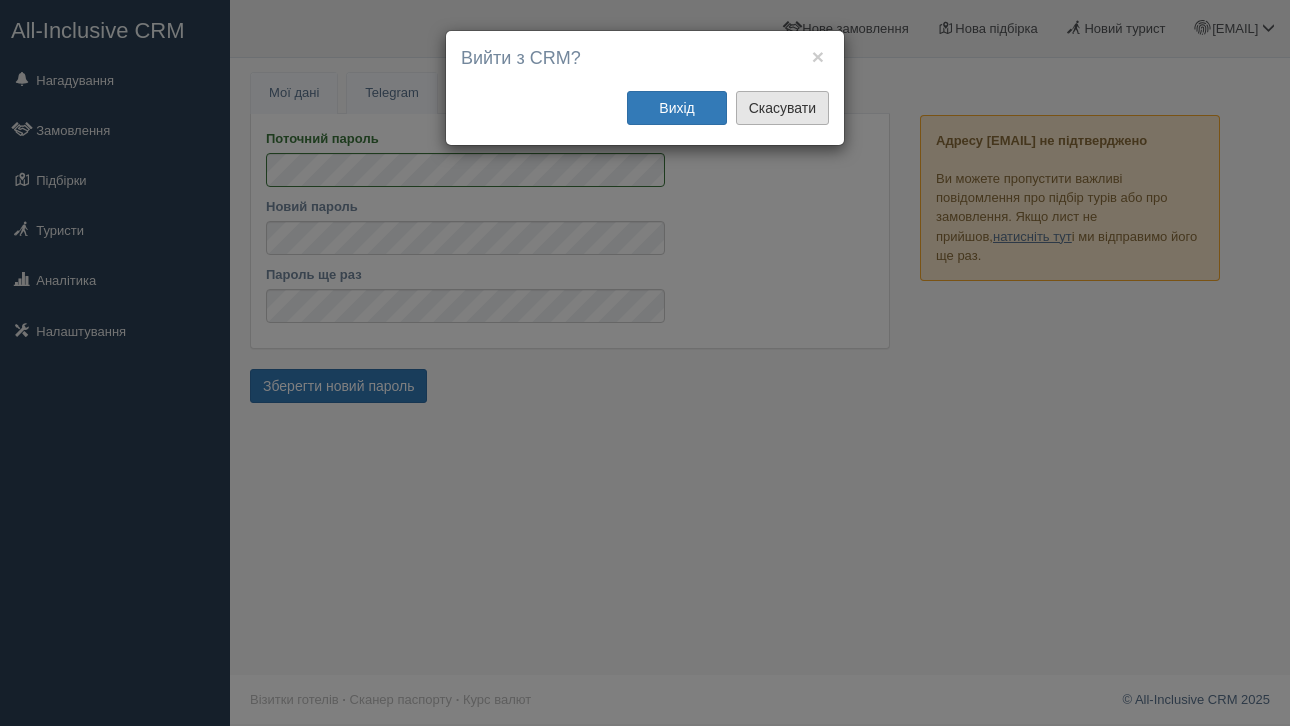 click on "Скасувати" at bounding box center (782, 108) 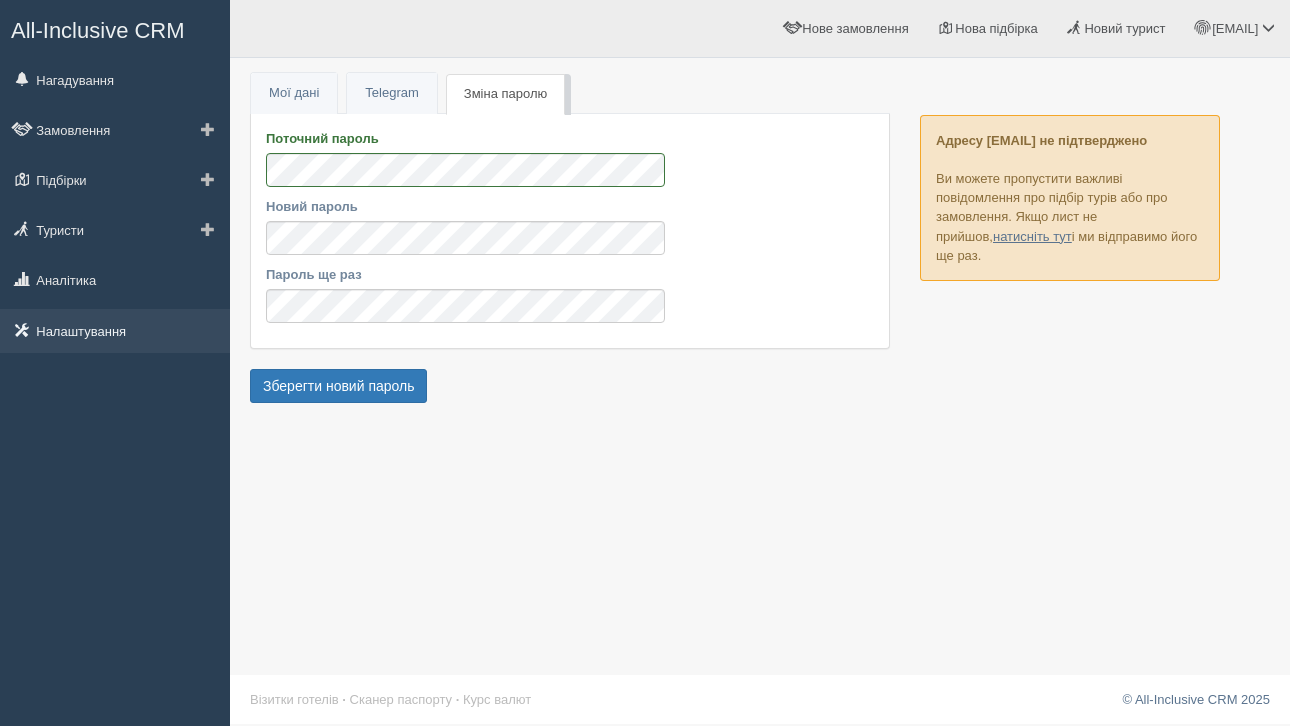 click on "Налаштування" at bounding box center (115, 331) 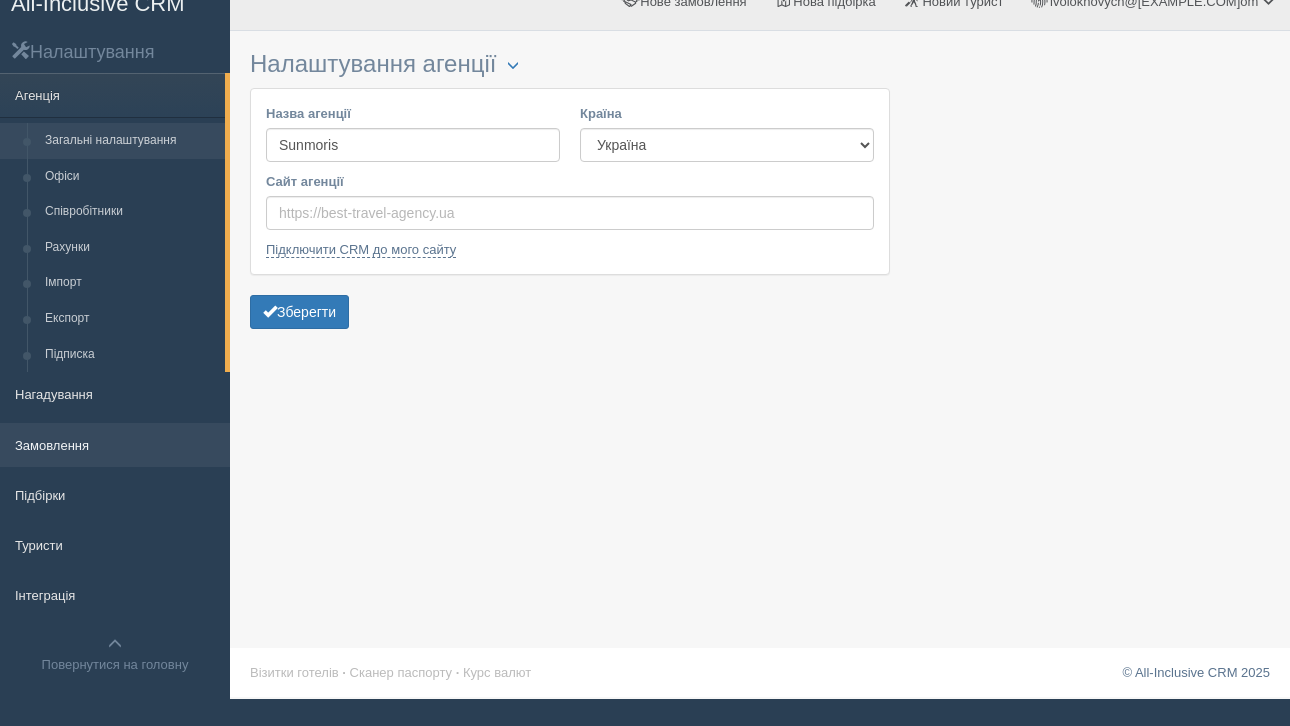 scroll, scrollTop: 0, scrollLeft: 0, axis: both 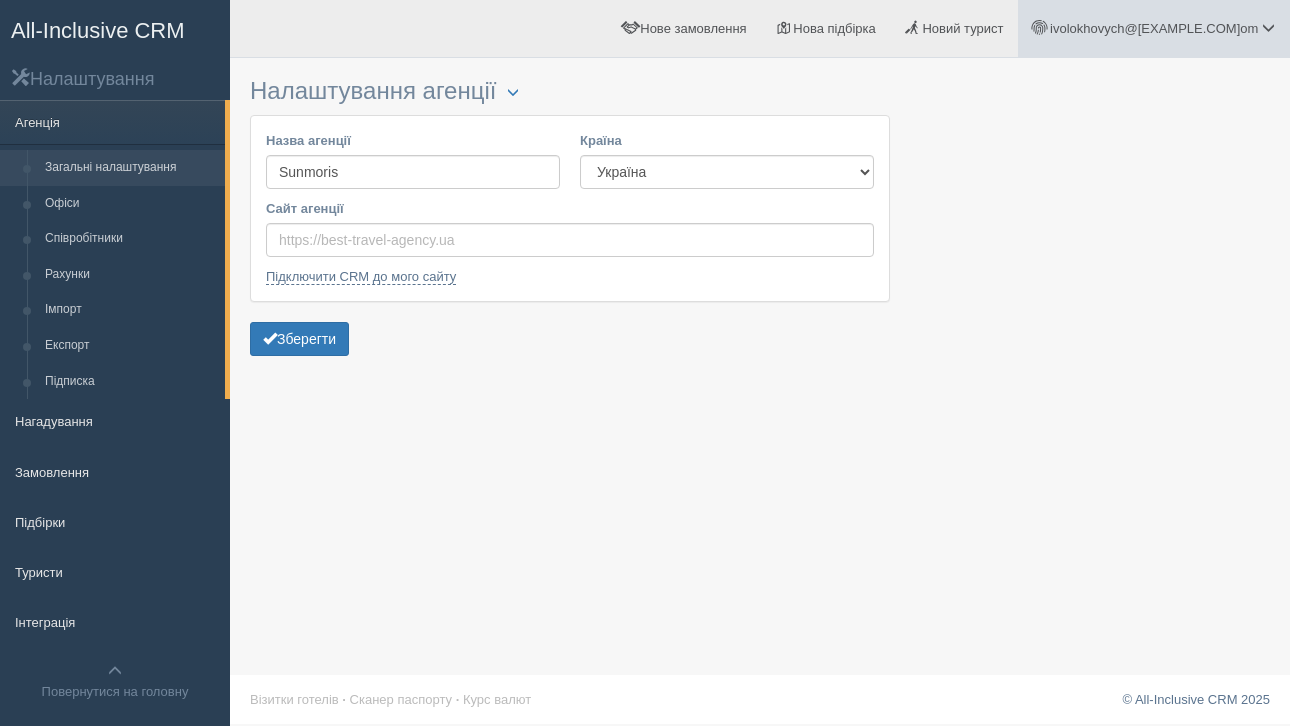 click at bounding box center (1268, 27) 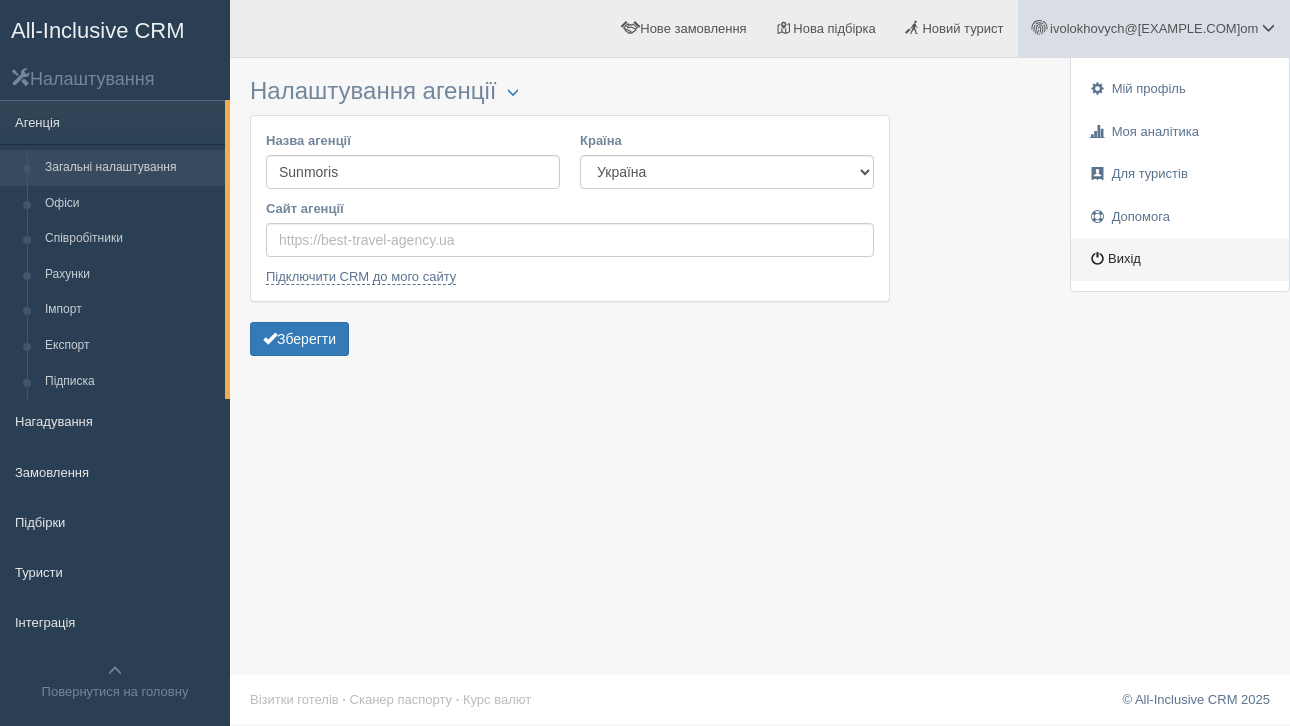 click on "Вихід" at bounding box center [1180, 259] 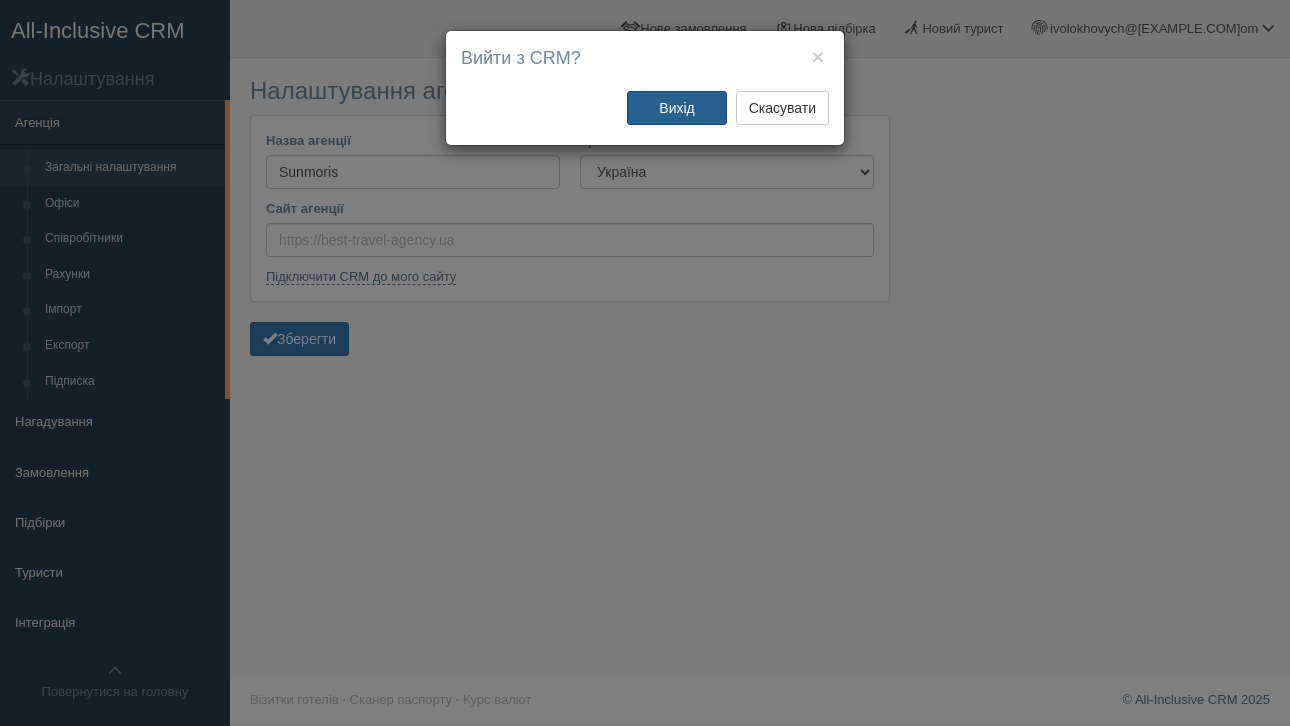 click on "Вихід" at bounding box center (677, 108) 